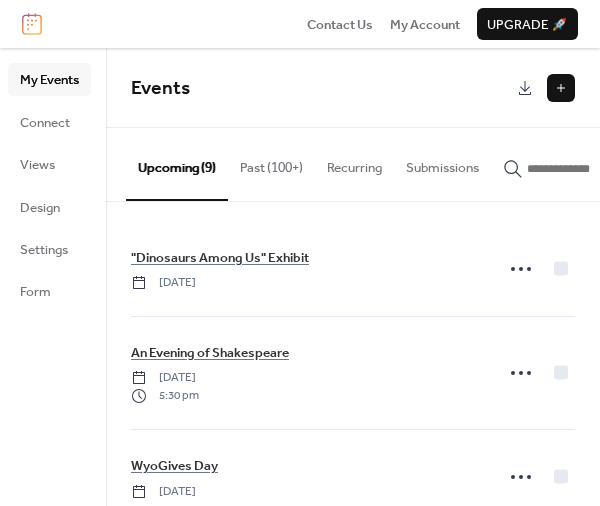 scroll, scrollTop: 0, scrollLeft: 0, axis: both 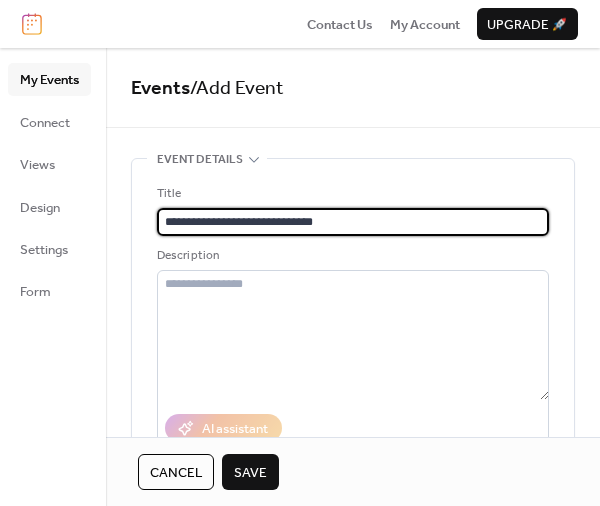 type on "**********" 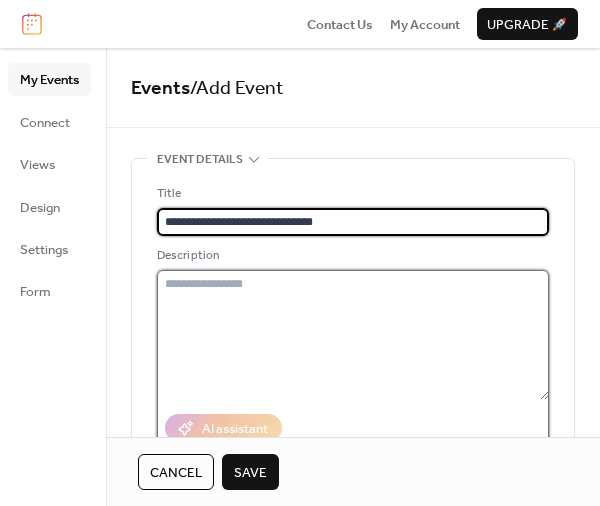 click at bounding box center [353, 335] 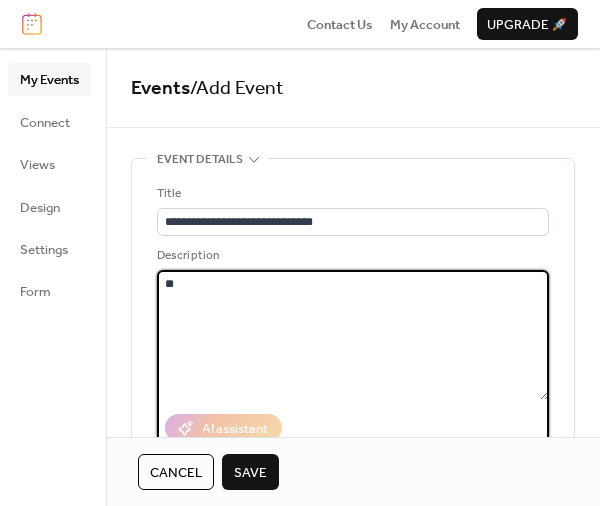 type on "*" 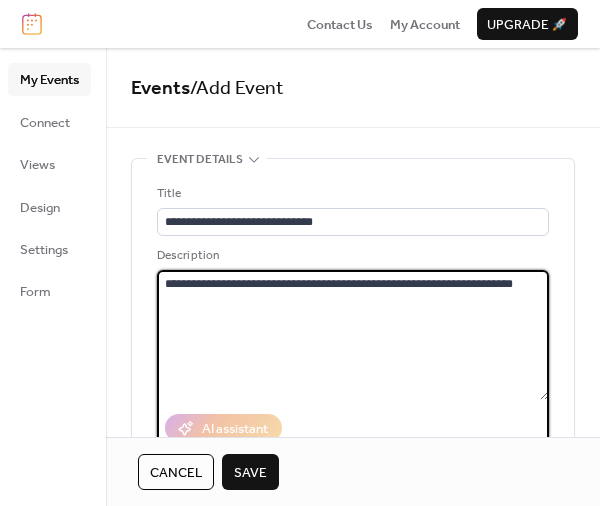 click on "**********" at bounding box center [353, 335] 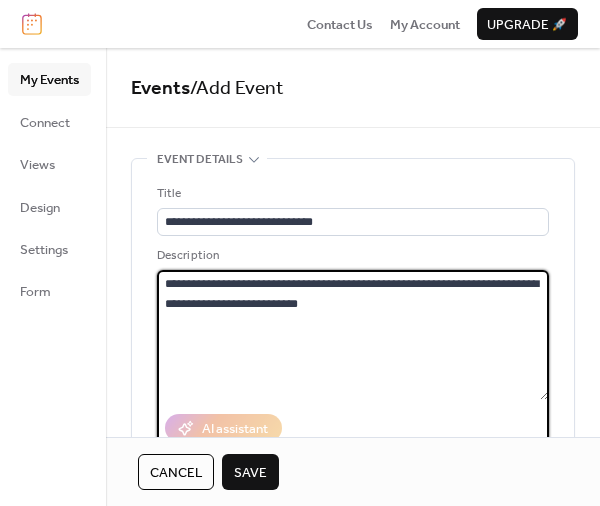 click on "**********" at bounding box center (353, 335) 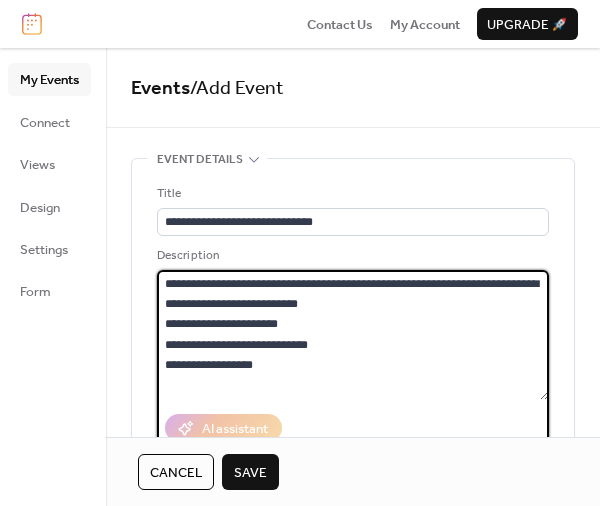 click on "**********" at bounding box center (353, 335) 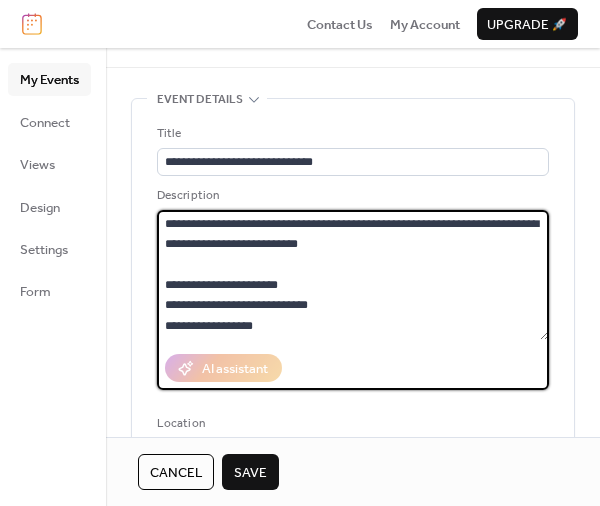 scroll, scrollTop: 120, scrollLeft: 0, axis: vertical 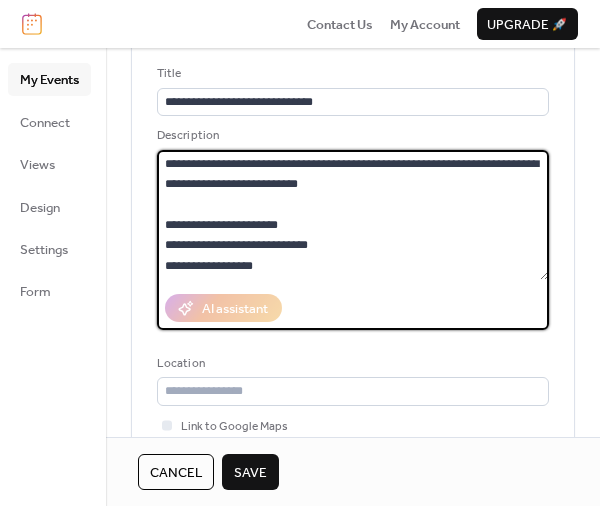 click on "**********" at bounding box center (353, 215) 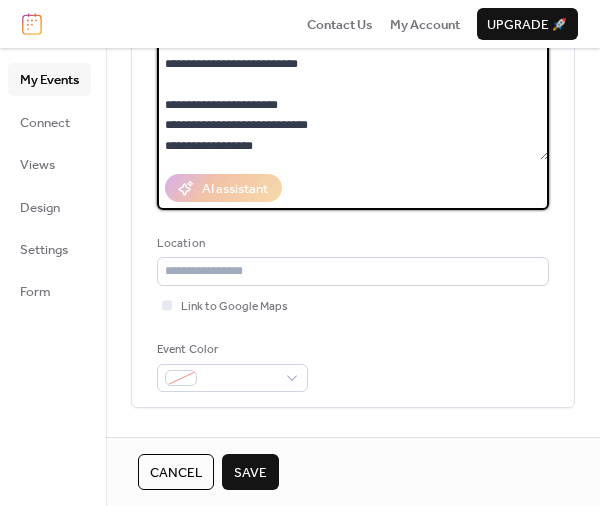 type on "**********" 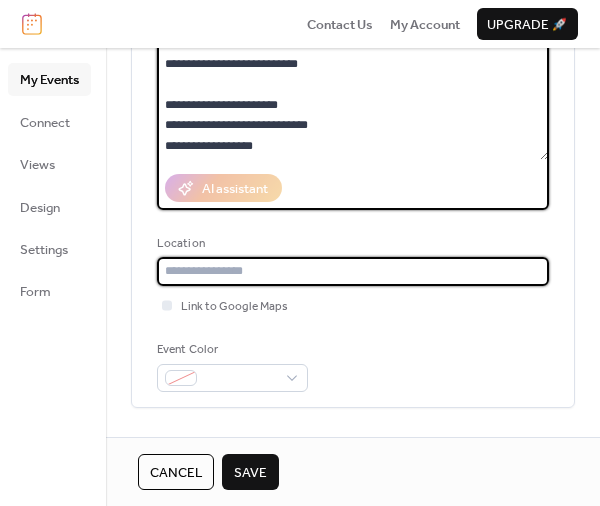 click at bounding box center (353, 271) 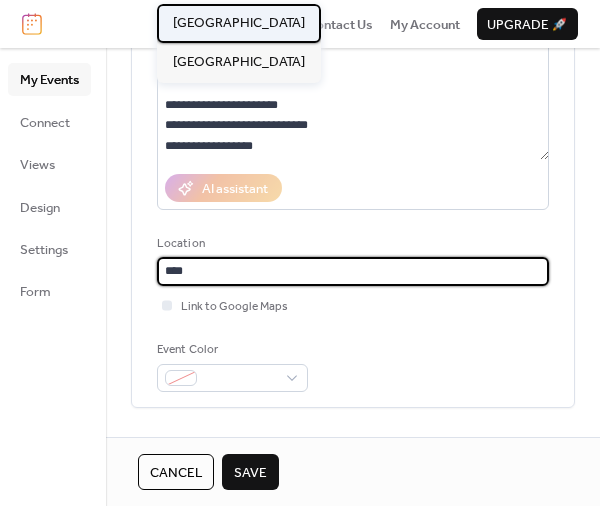click on "[GEOGRAPHIC_DATA]" at bounding box center [239, 23] 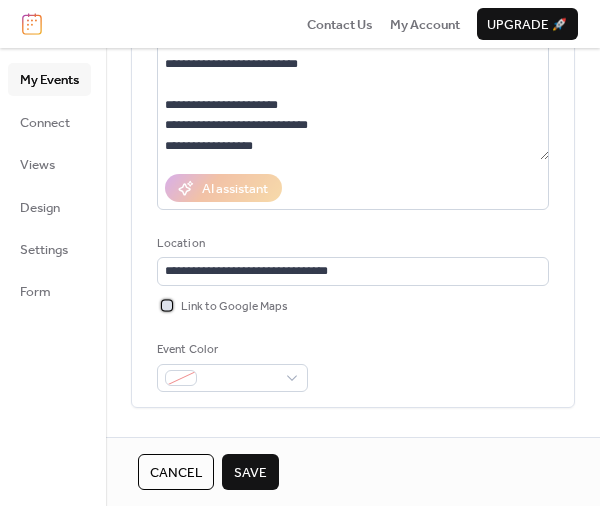 click on "Link to Google Maps" at bounding box center [234, 307] 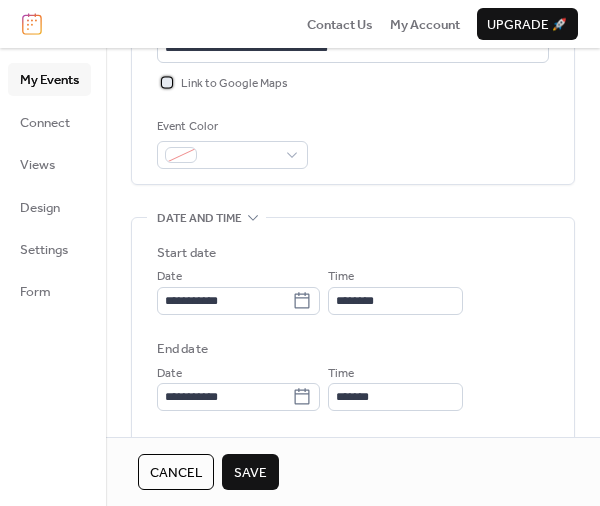 scroll, scrollTop: 480, scrollLeft: 0, axis: vertical 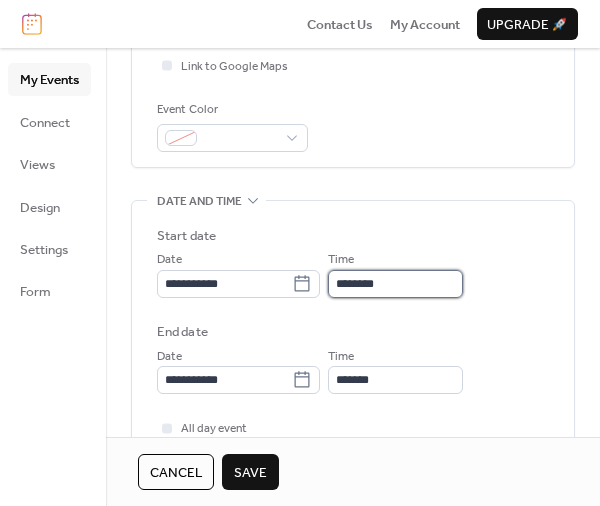 click on "********" at bounding box center [395, 284] 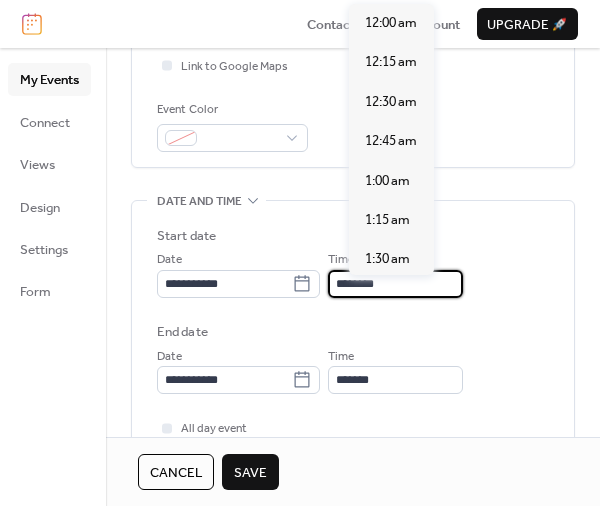 scroll, scrollTop: 1907, scrollLeft: 0, axis: vertical 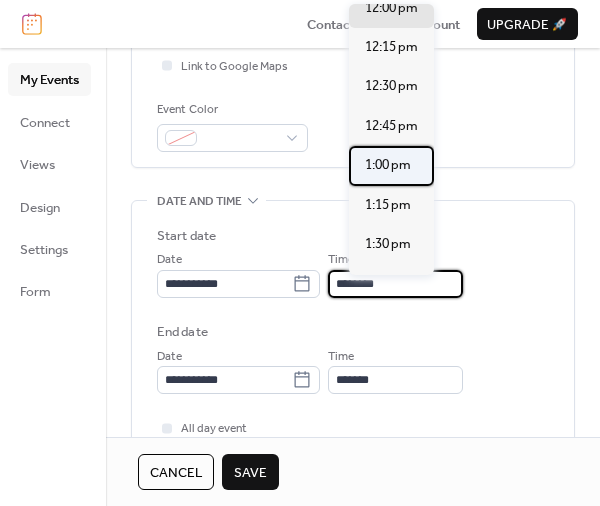 click on "1:00 pm" at bounding box center [388, 165] 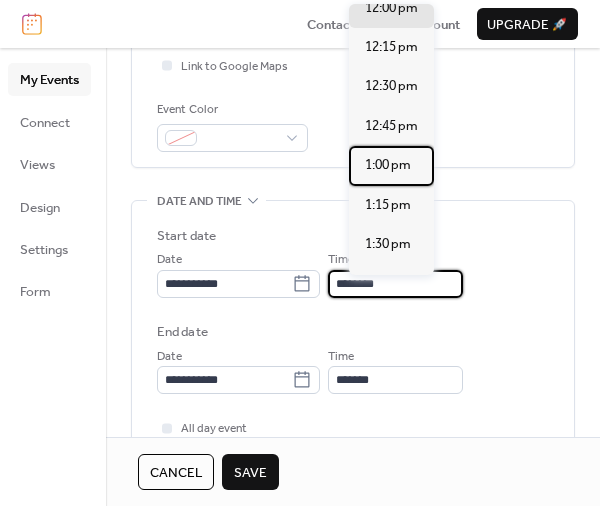 type on "*******" 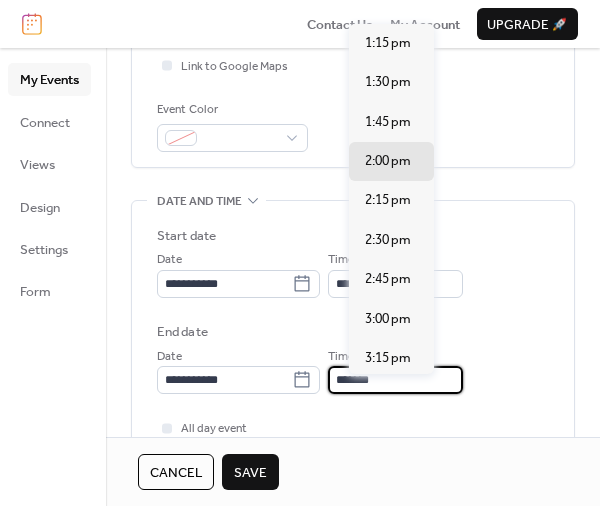 click on "*******" at bounding box center [395, 380] 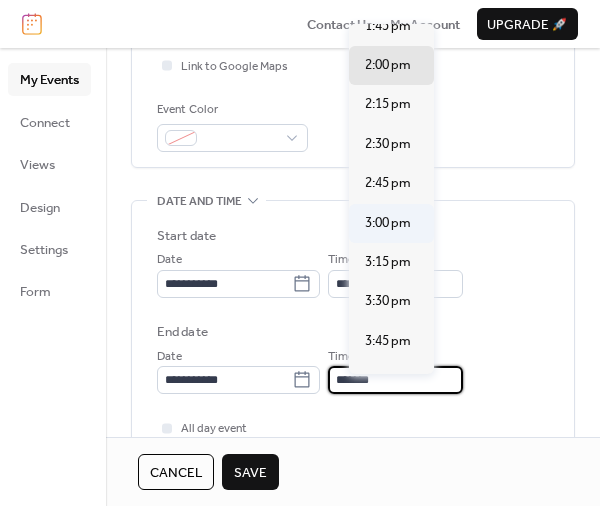 scroll, scrollTop: 192, scrollLeft: 0, axis: vertical 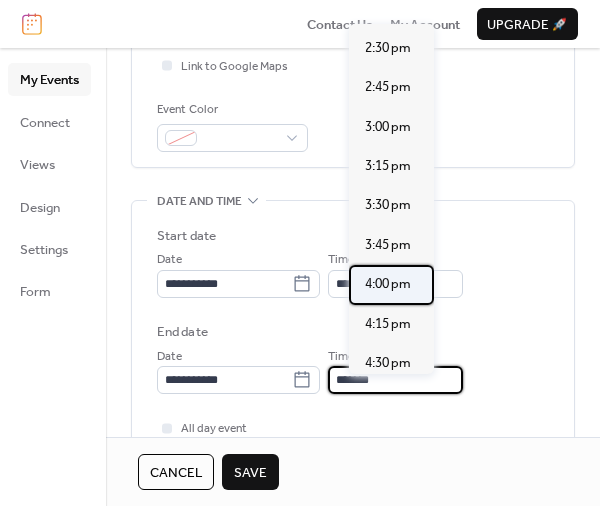 click on "4:00 pm" at bounding box center (391, 284) 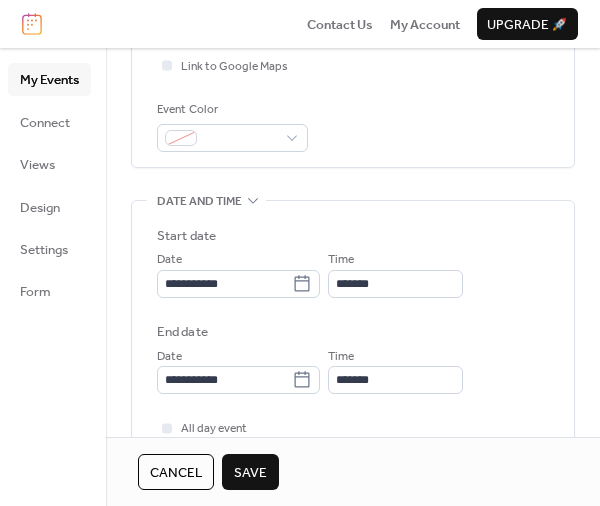 type on "*******" 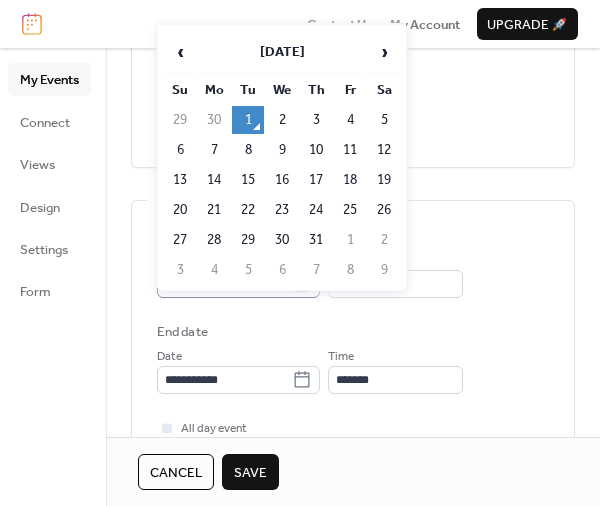click 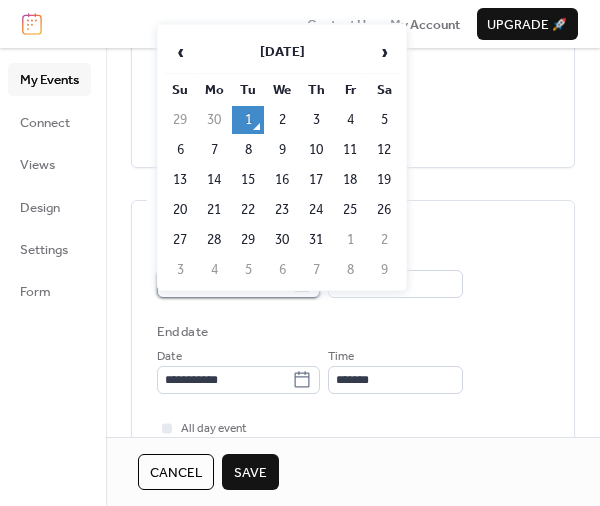 click on "**********" at bounding box center (224, 284) 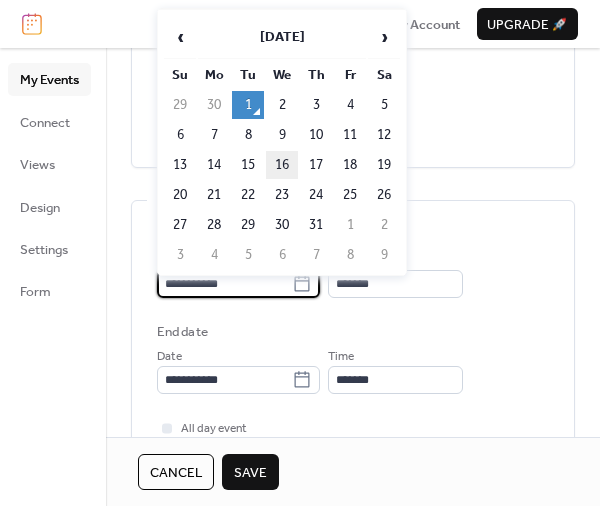click on "16" at bounding box center (282, 165) 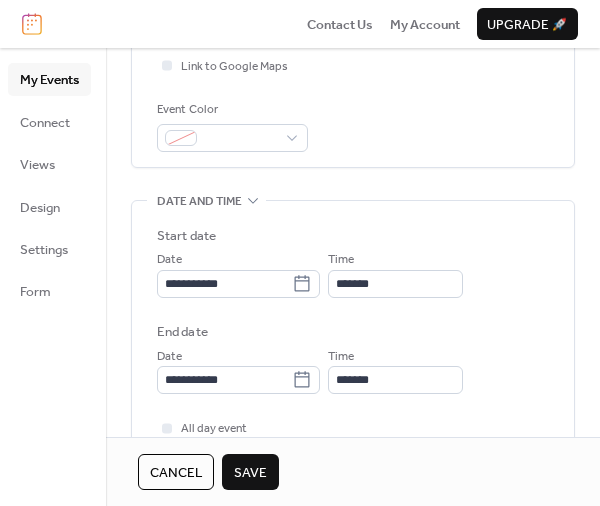 type on "**********" 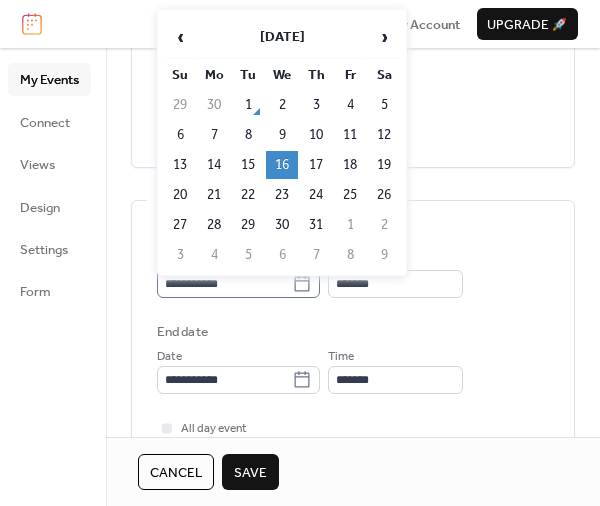 click 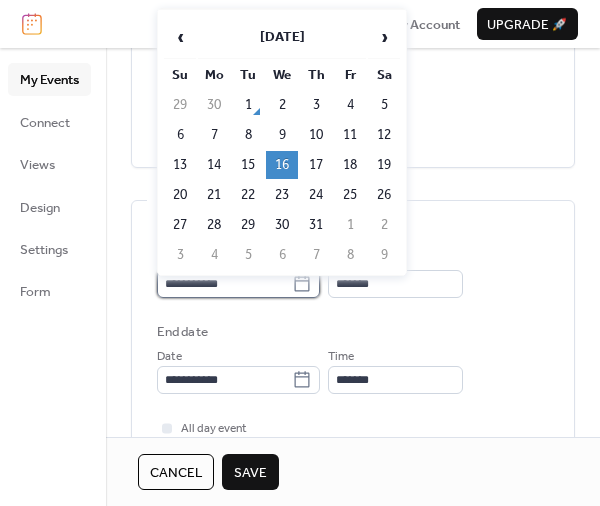 click on "**********" at bounding box center [224, 284] 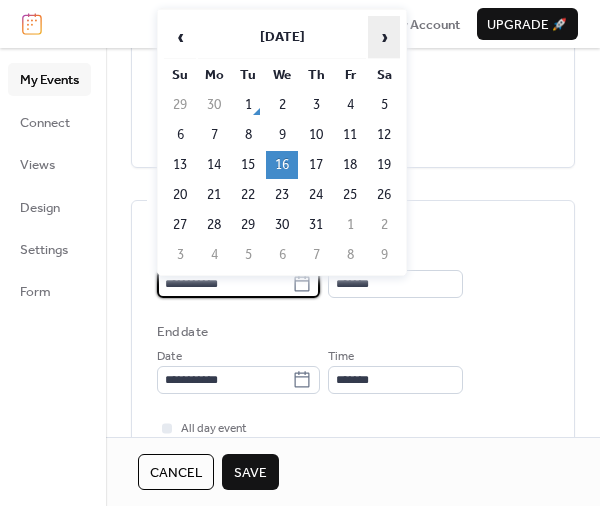 click on "›" at bounding box center (384, 37) 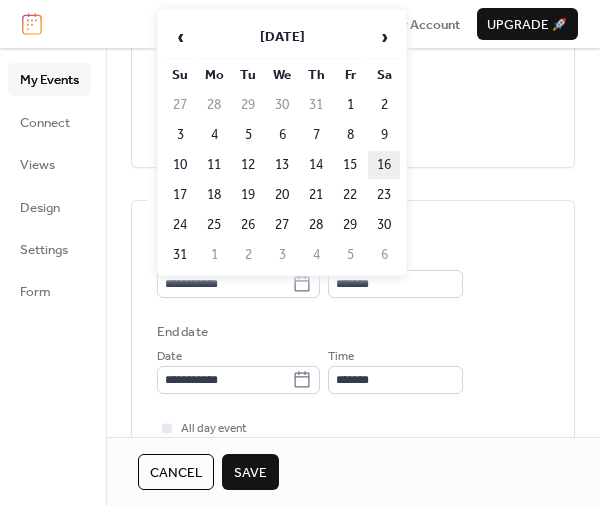 click on "16" at bounding box center (384, 165) 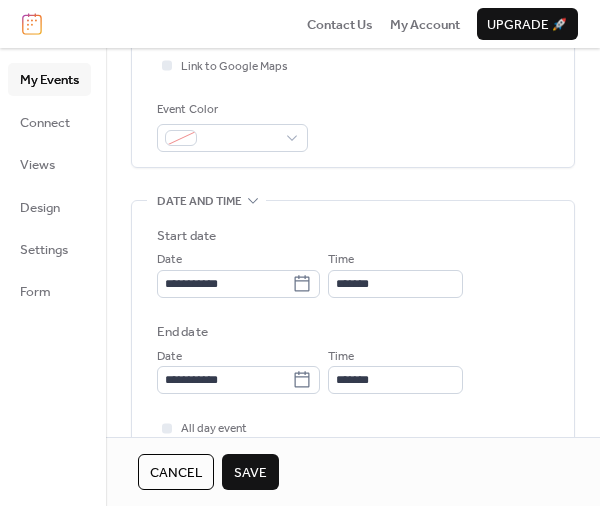 click on "Time *******" at bounding box center (395, 273) 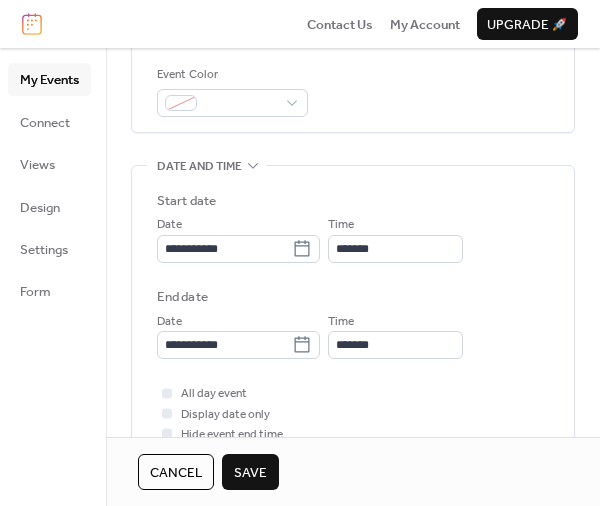 scroll, scrollTop: 540, scrollLeft: 0, axis: vertical 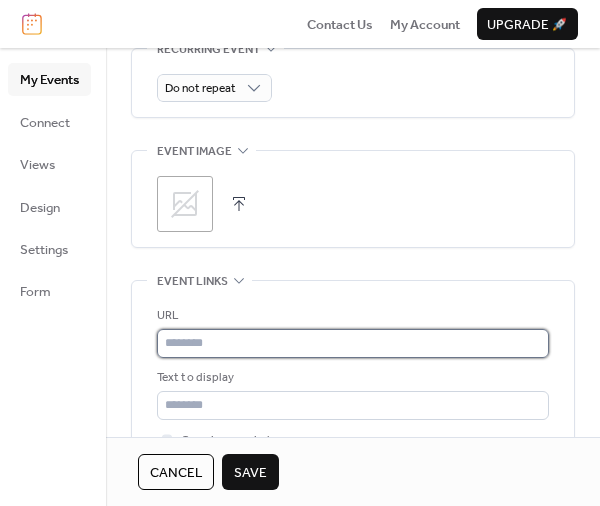 click at bounding box center [353, 343] 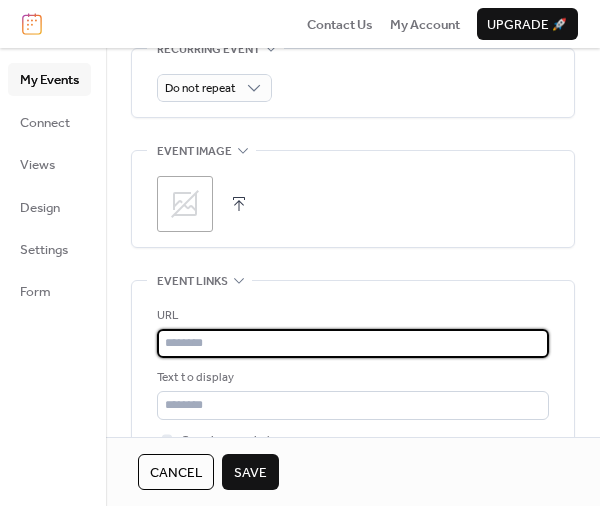 paste on "**********" 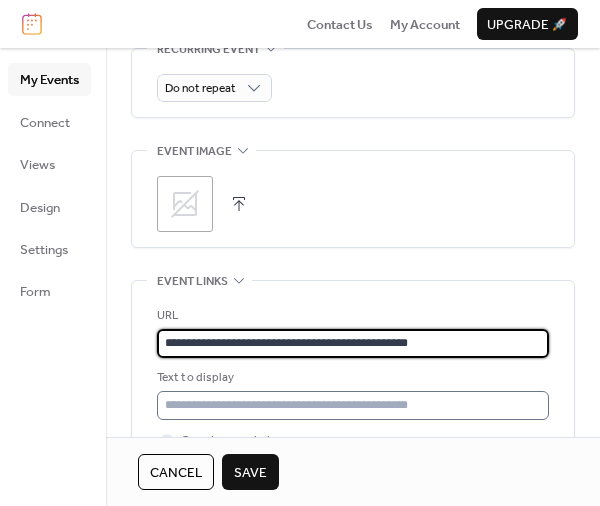 type on "**********" 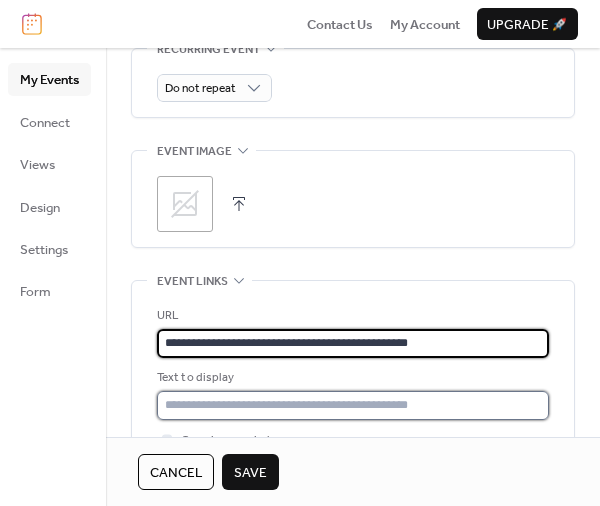 click at bounding box center (353, 405) 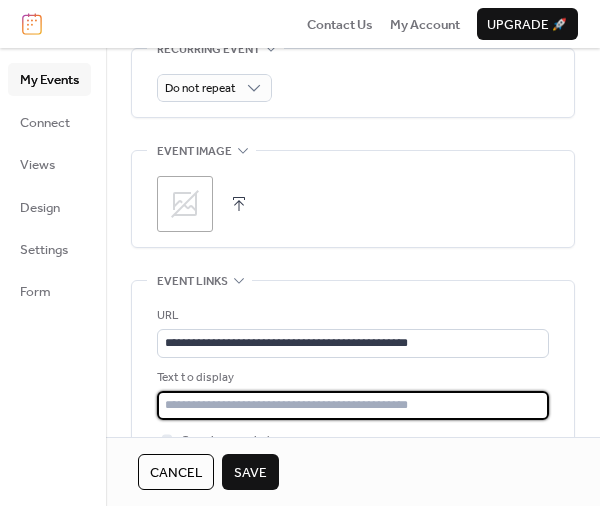 type on "*" 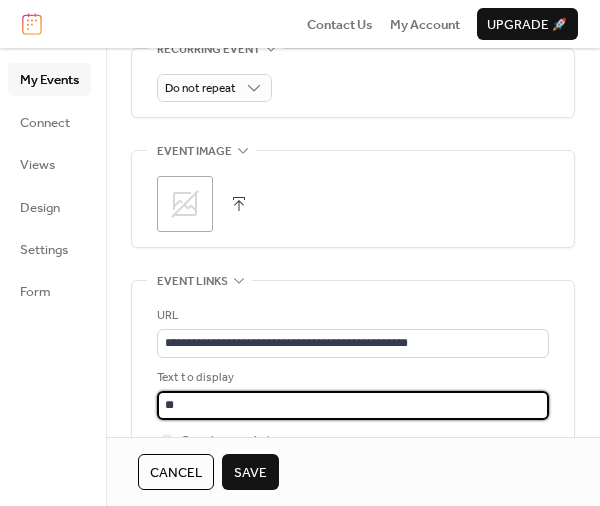 type on "*" 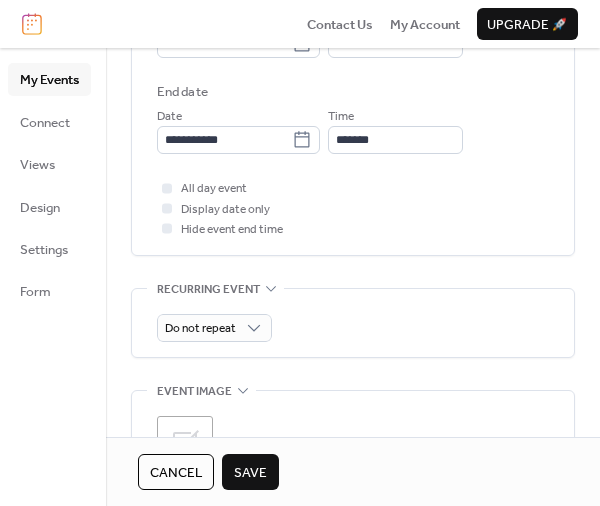 scroll, scrollTop: 1020, scrollLeft: 0, axis: vertical 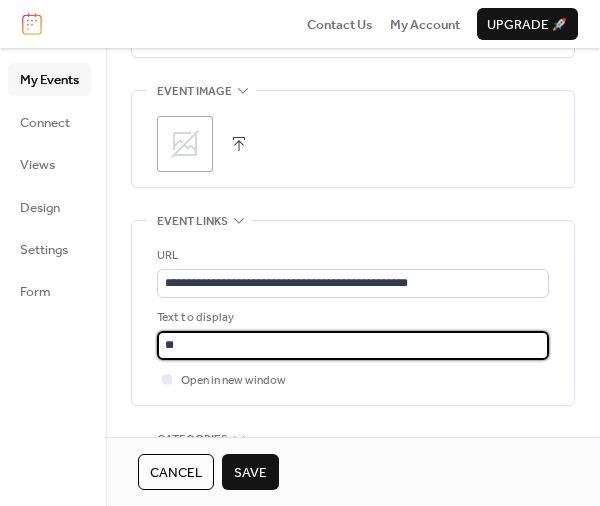 type on "*" 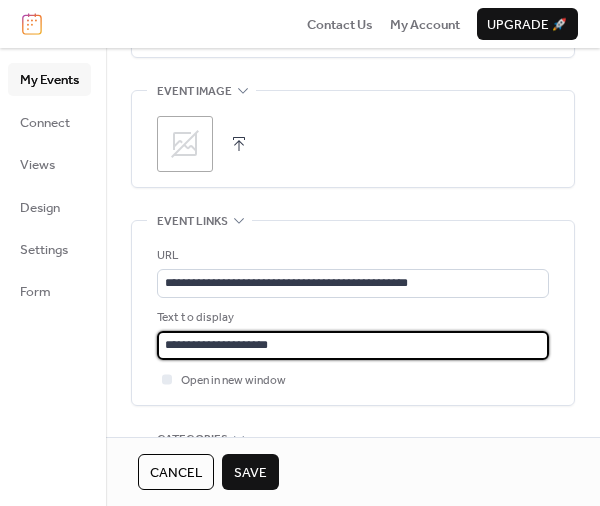 type on "**********" 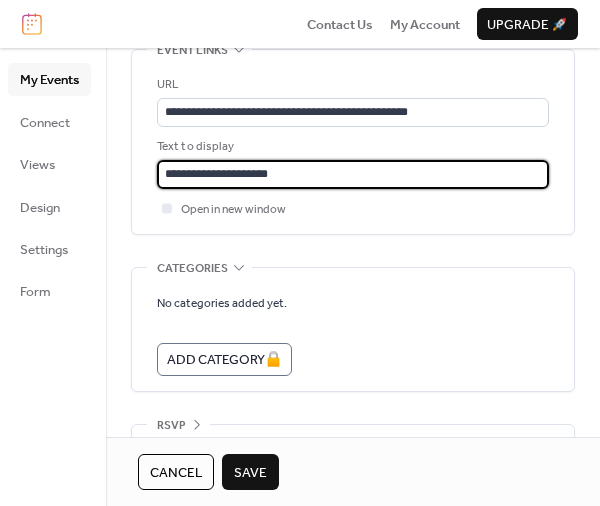 scroll, scrollTop: 1131, scrollLeft: 0, axis: vertical 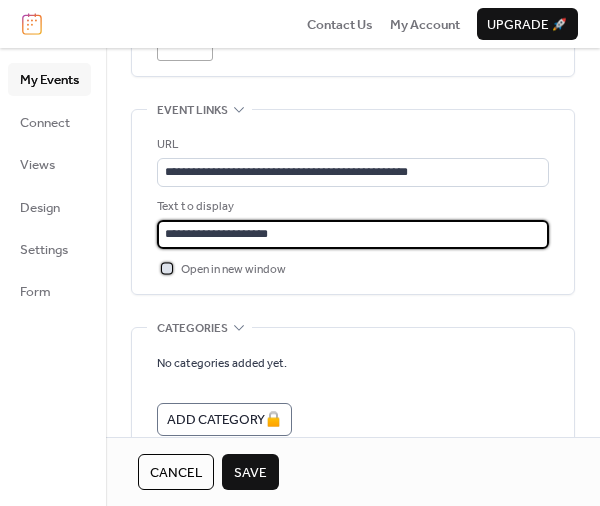 click on "Open in new window" at bounding box center [233, 270] 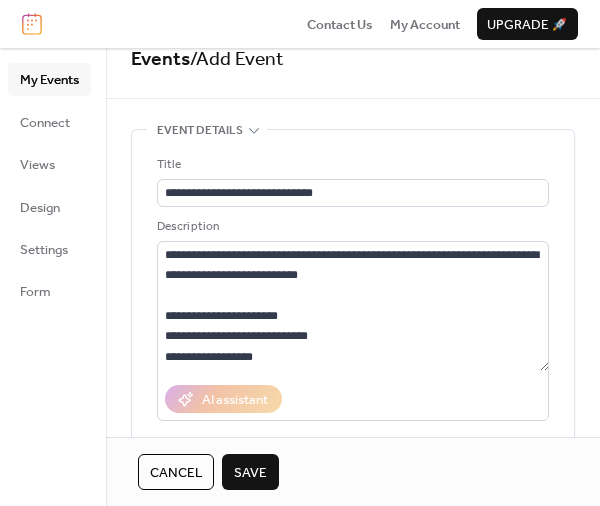 scroll, scrollTop: 0, scrollLeft: 0, axis: both 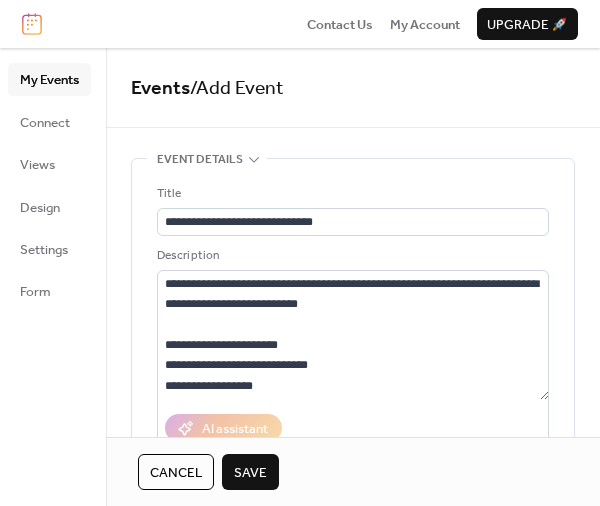 click on "Save" at bounding box center (250, 473) 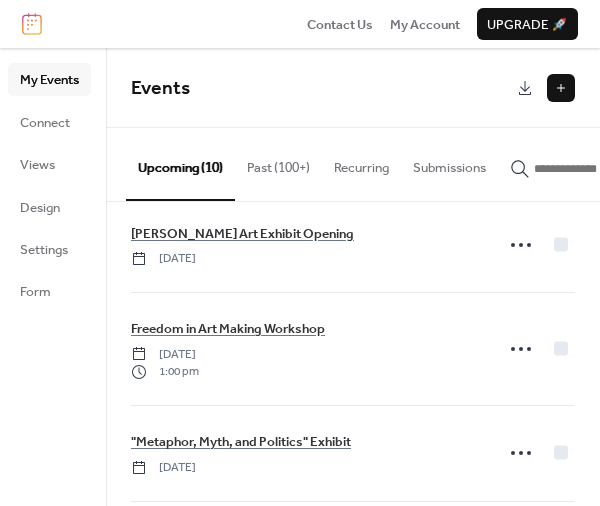 scroll, scrollTop: 540, scrollLeft: 0, axis: vertical 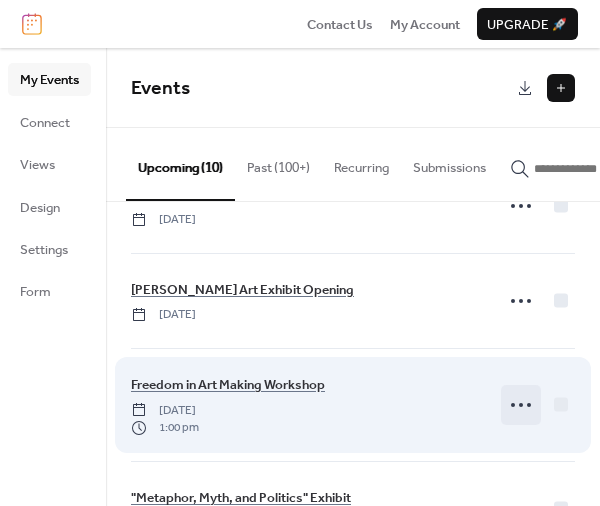 click 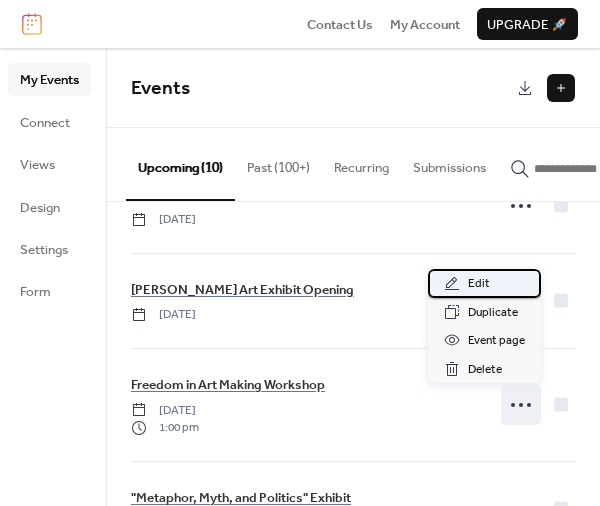 click on "Edit" at bounding box center [479, 284] 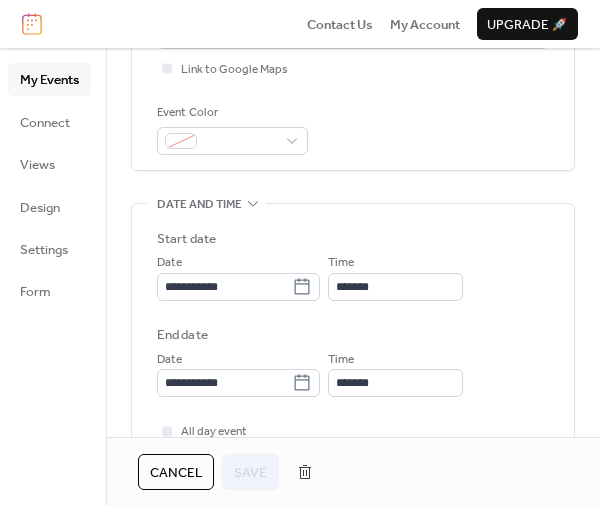 scroll, scrollTop: 360, scrollLeft: 0, axis: vertical 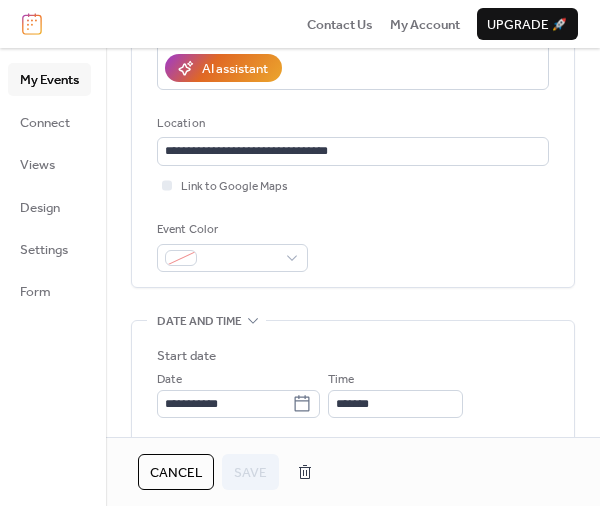 click on "Event Color" at bounding box center (232, 246) 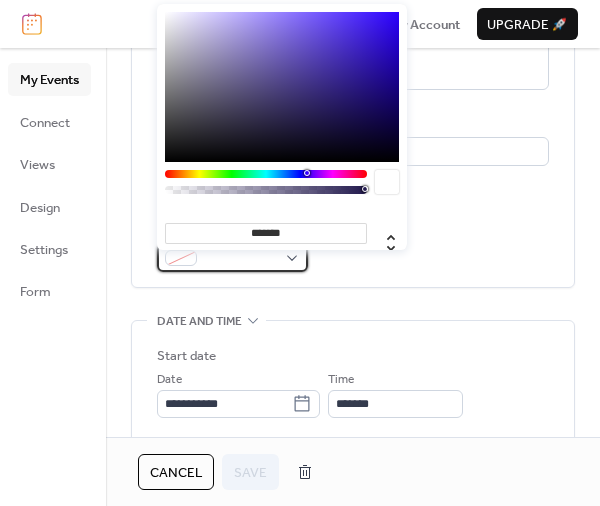 click at bounding box center (232, 258) 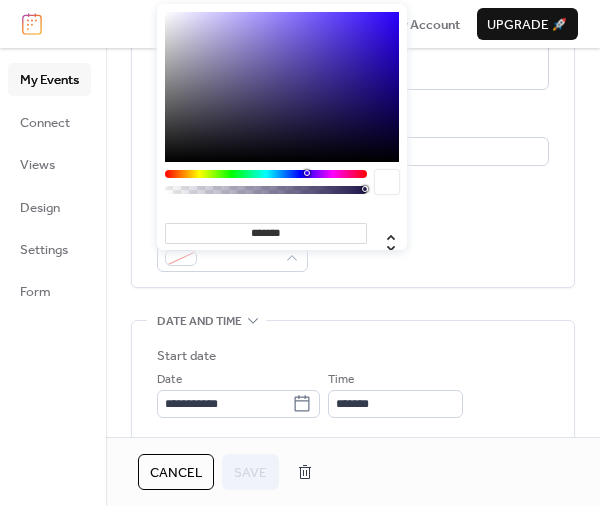 drag, startPoint x: 298, startPoint y: 234, endPoint x: 251, endPoint y: 230, distance: 47.169907 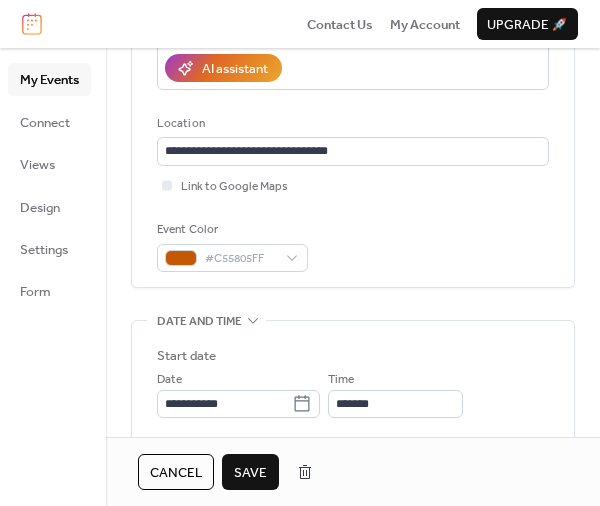 click on "Save" at bounding box center (250, 473) 